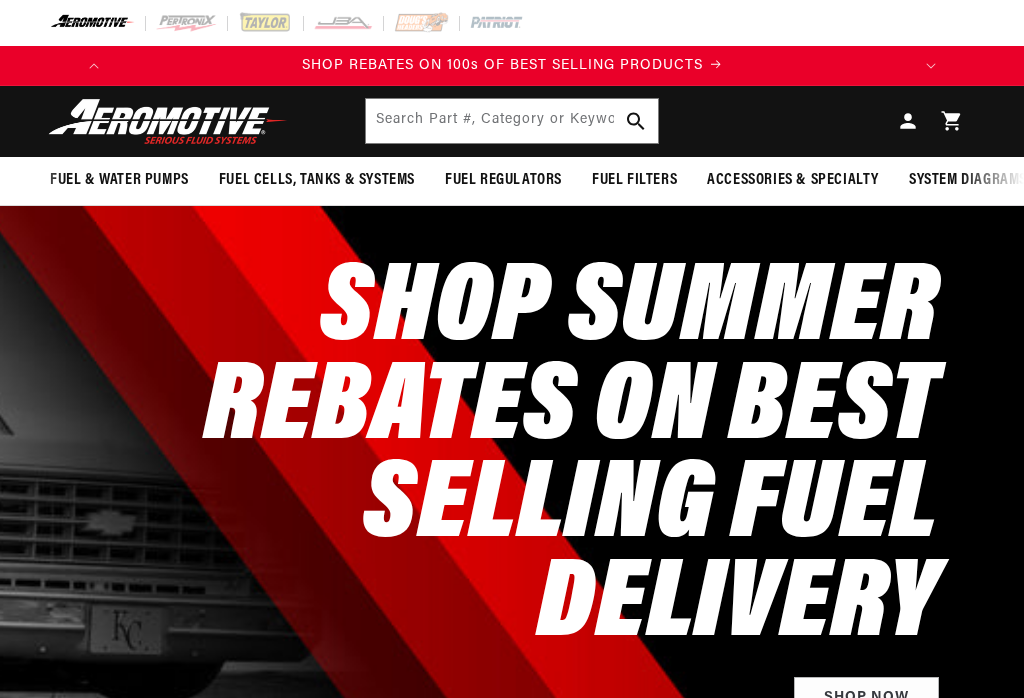 scroll, scrollTop: 0, scrollLeft: 0, axis: both 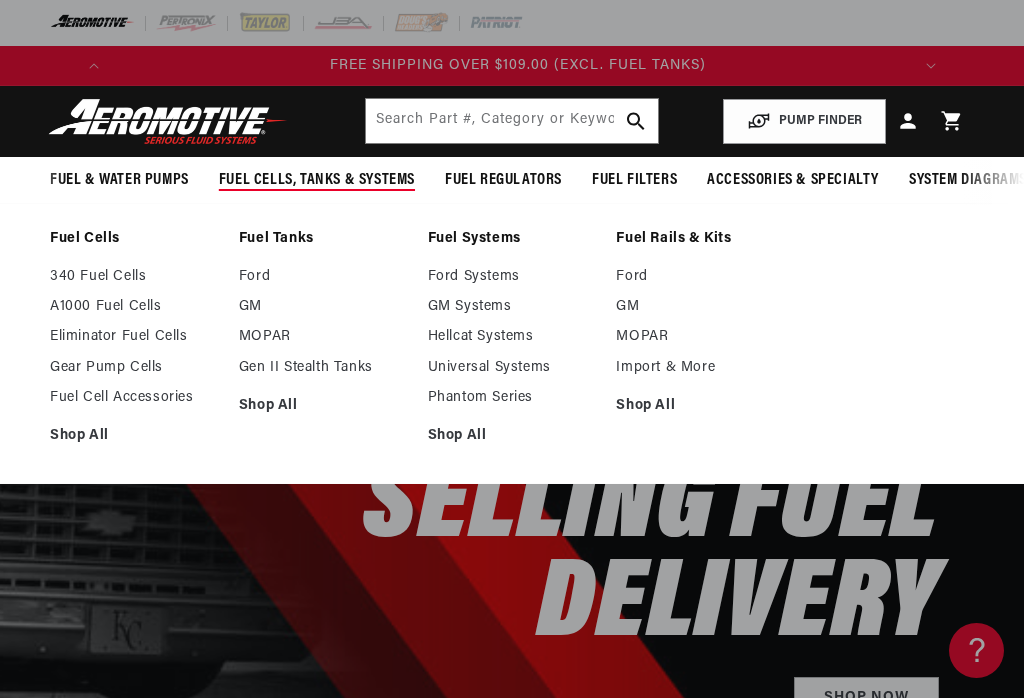 click on "GM" at bounding box center (323, 307) 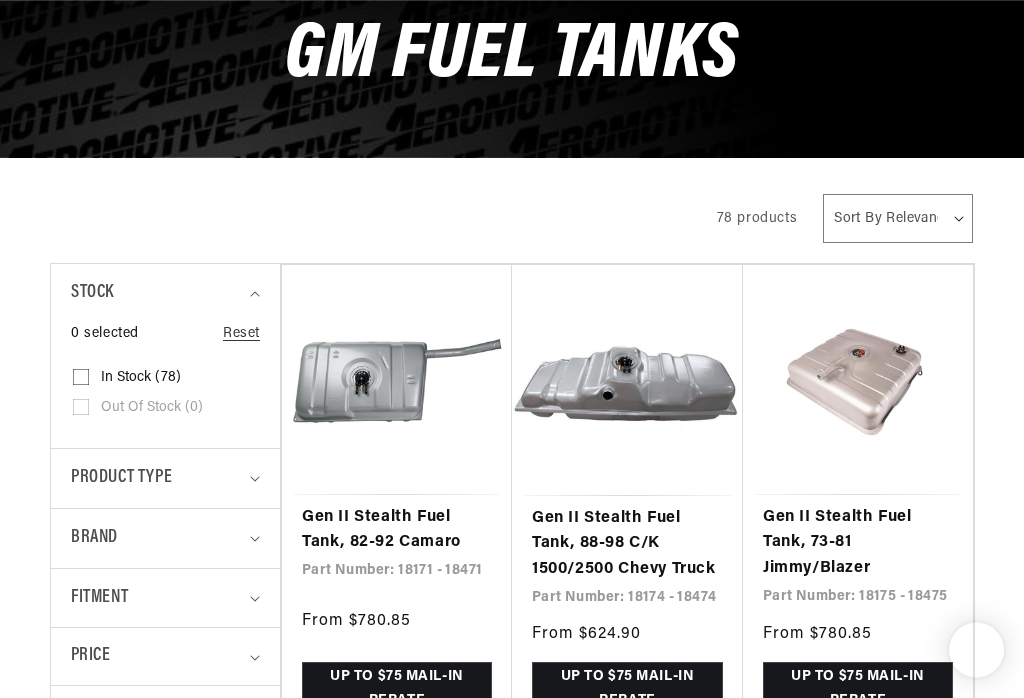 scroll, scrollTop: 319, scrollLeft: 0, axis: vertical 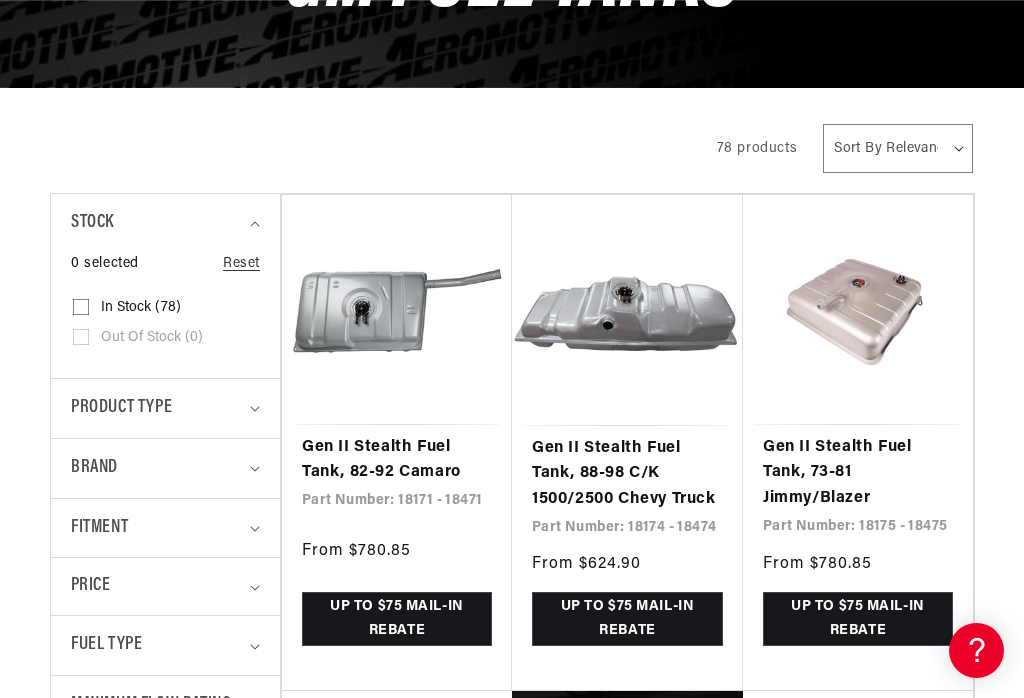 click on "Fitment" at bounding box center (99, 528) 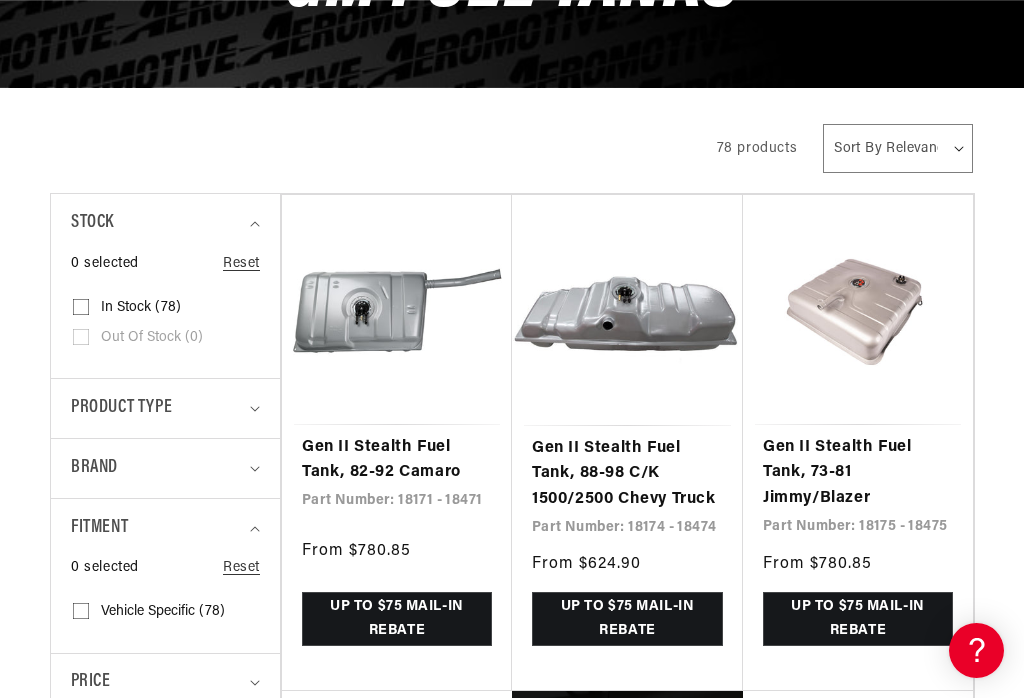 click on "Fitment" at bounding box center (99, 528) 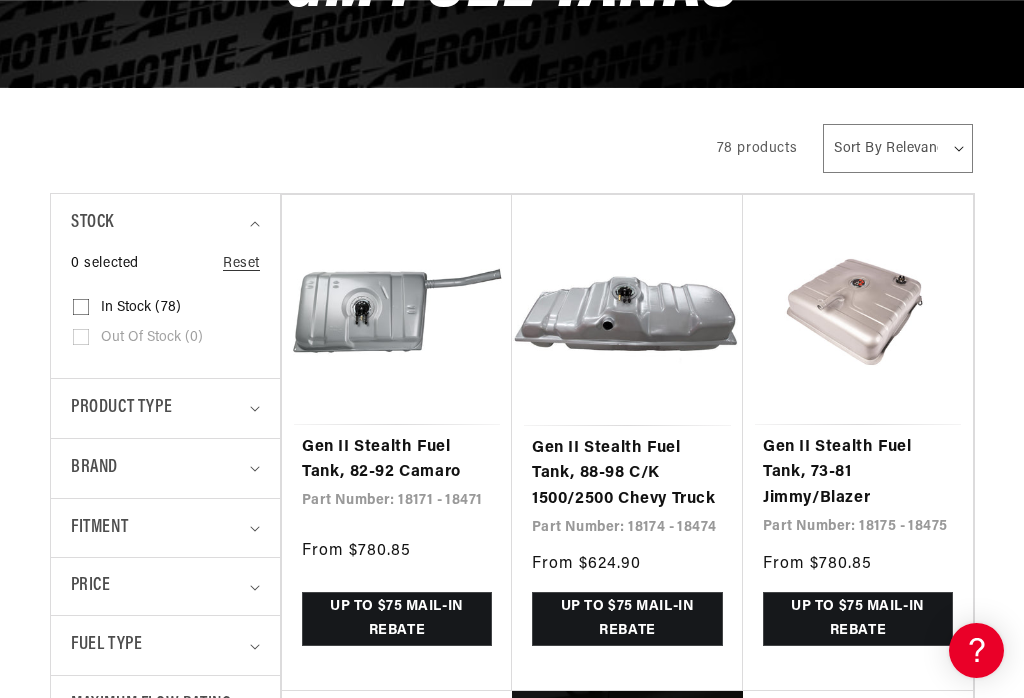 scroll, scrollTop: 0, scrollLeft: 0, axis: both 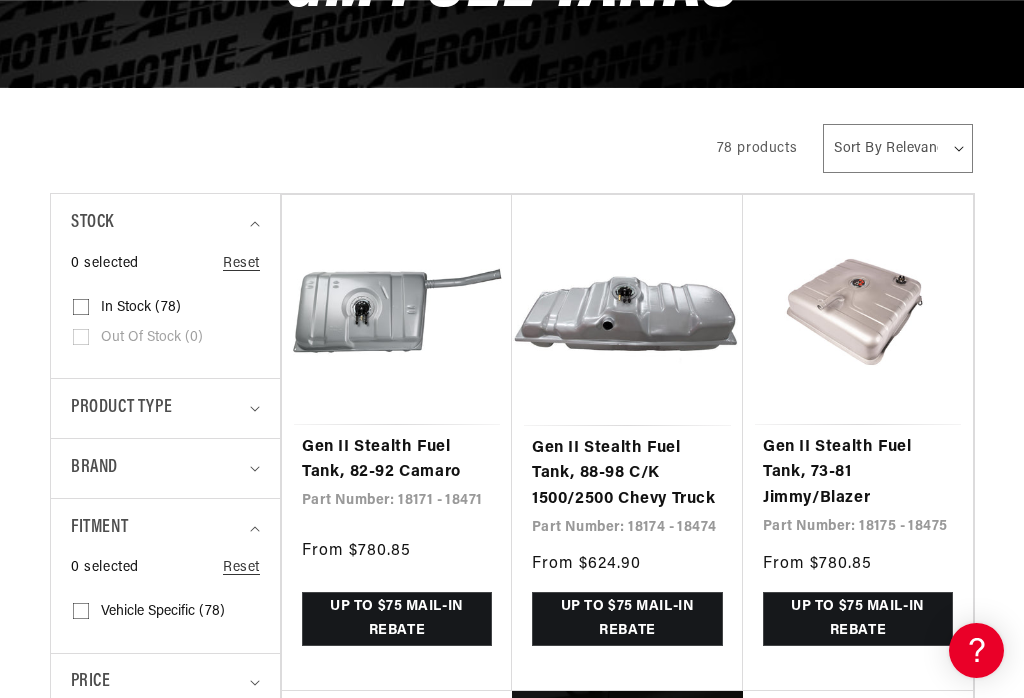 click on "Vehicle Specific (78)
Vehicle Specific (78 products)" at bounding box center (81, 615) 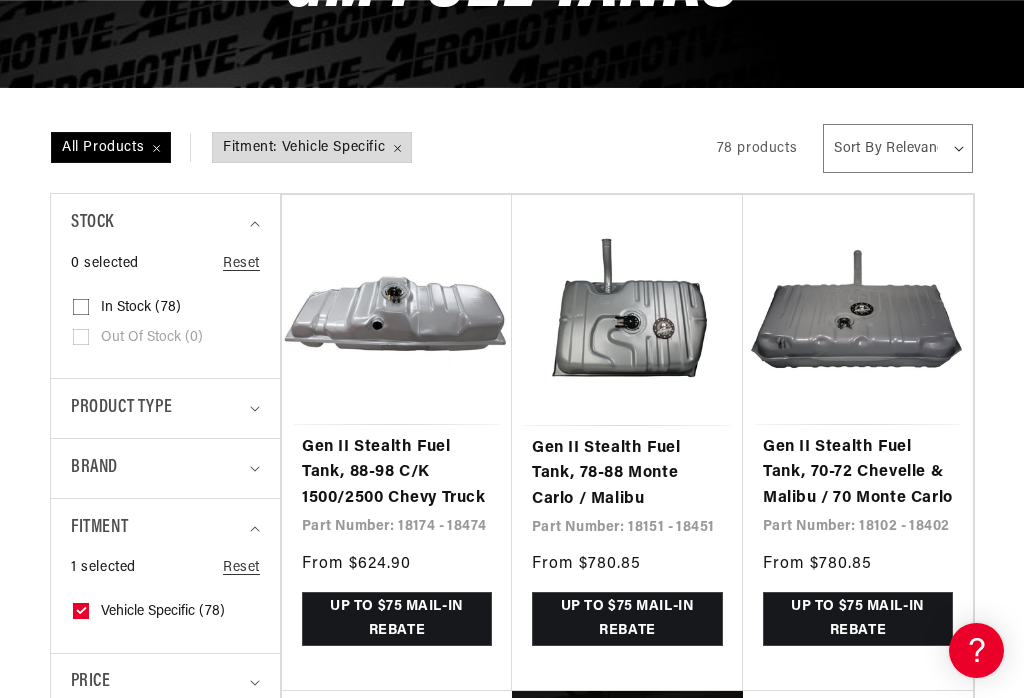 scroll, scrollTop: 0, scrollLeft: 791, axis: horizontal 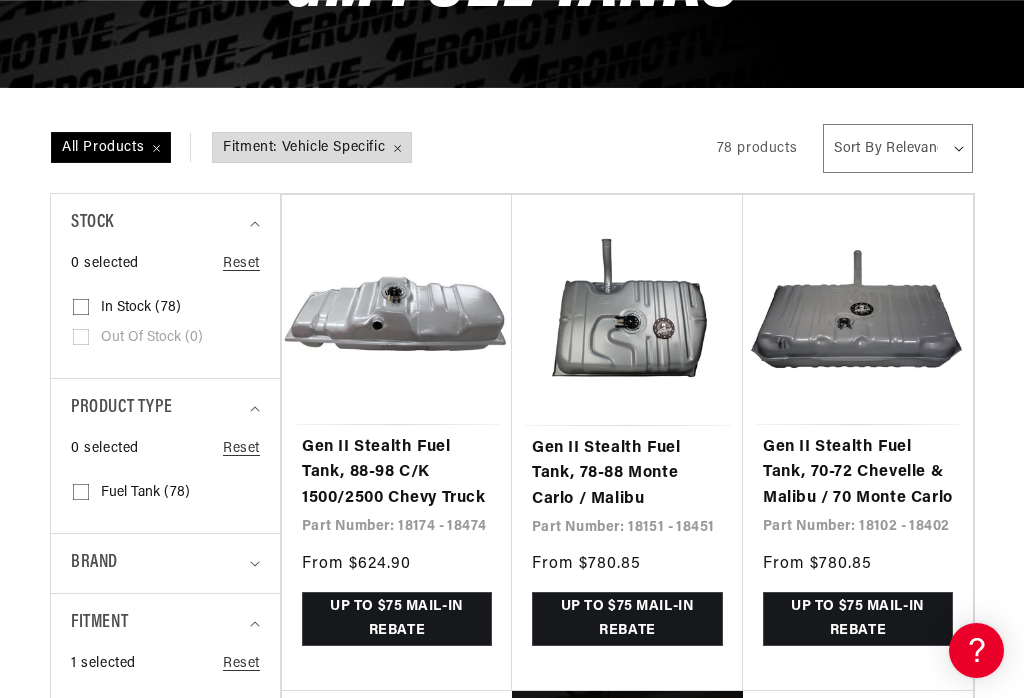 click on "Product type" at bounding box center (121, 408) 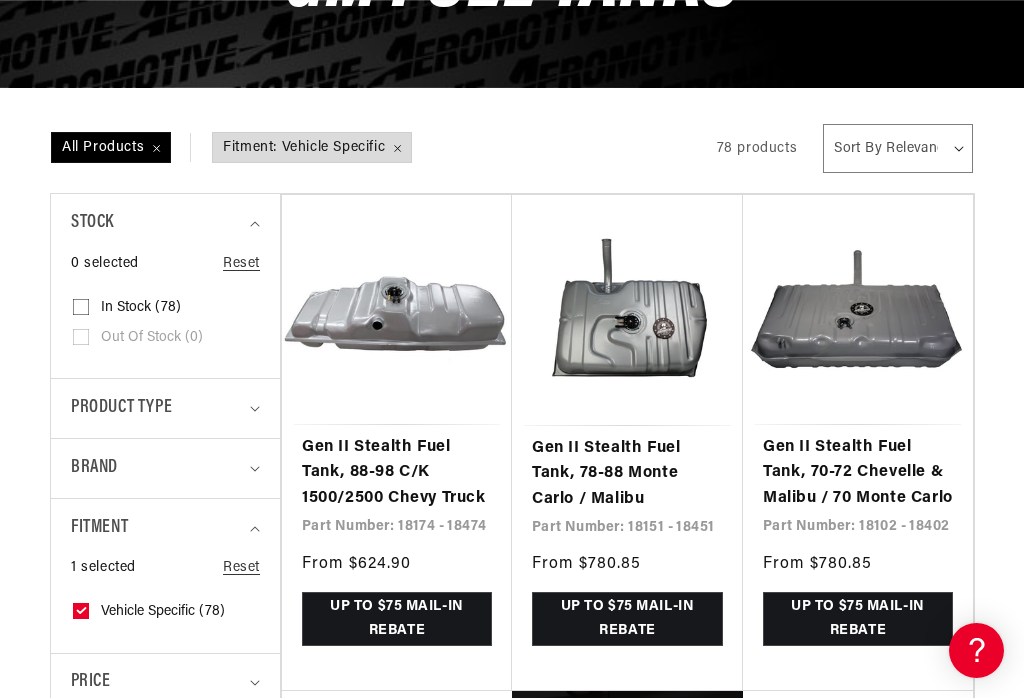 click on "Brand" at bounding box center (94, 468) 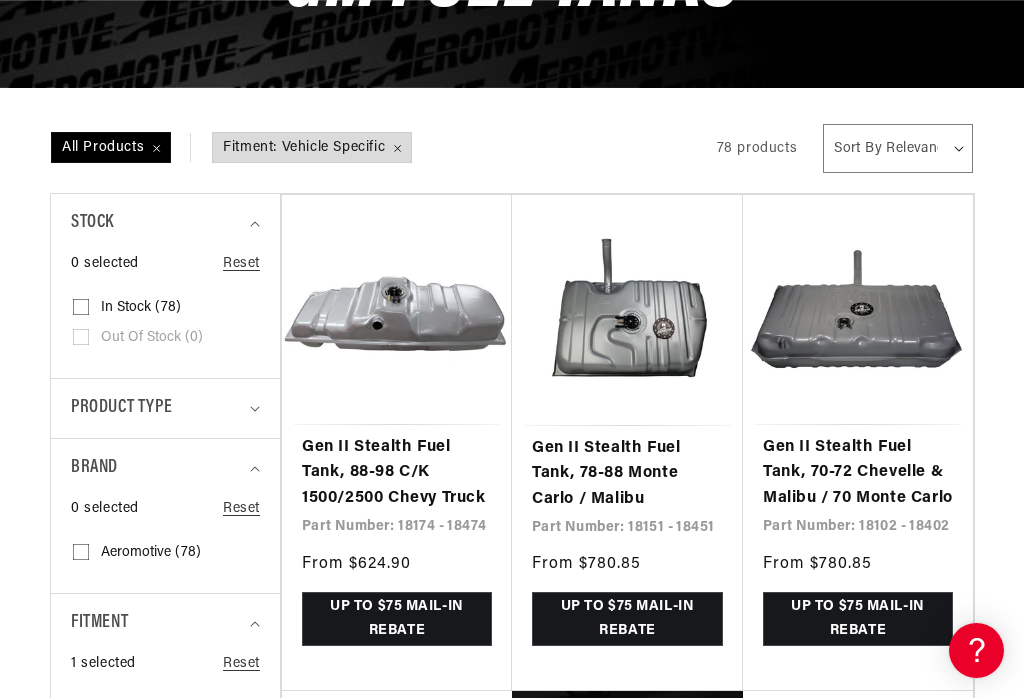 click on "Brand" at bounding box center [94, 468] 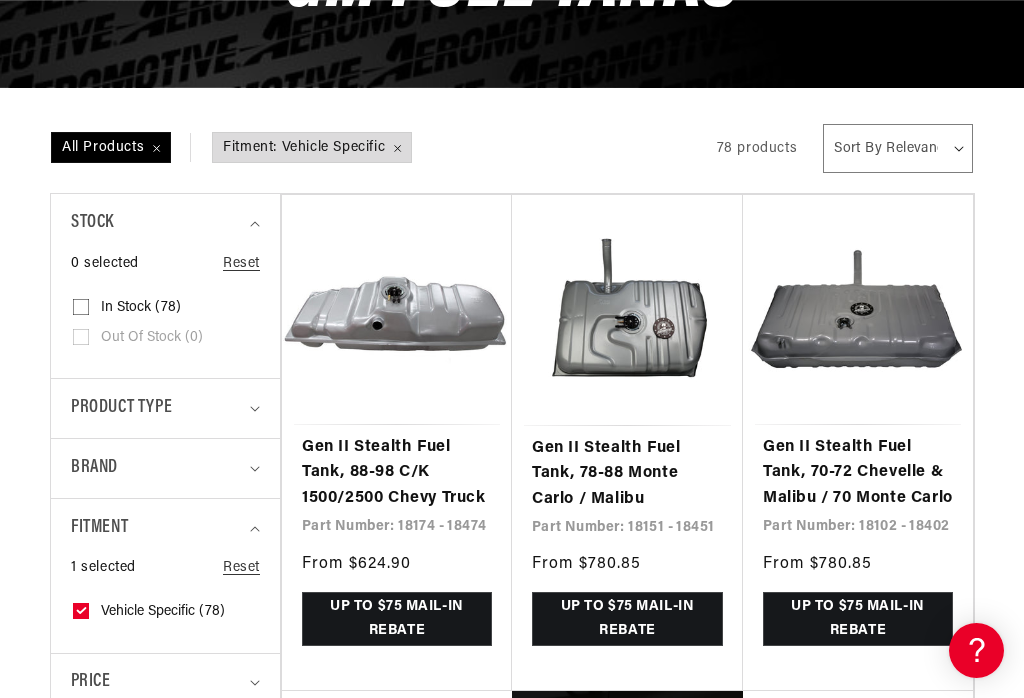 scroll, scrollTop: 0, scrollLeft: 0, axis: both 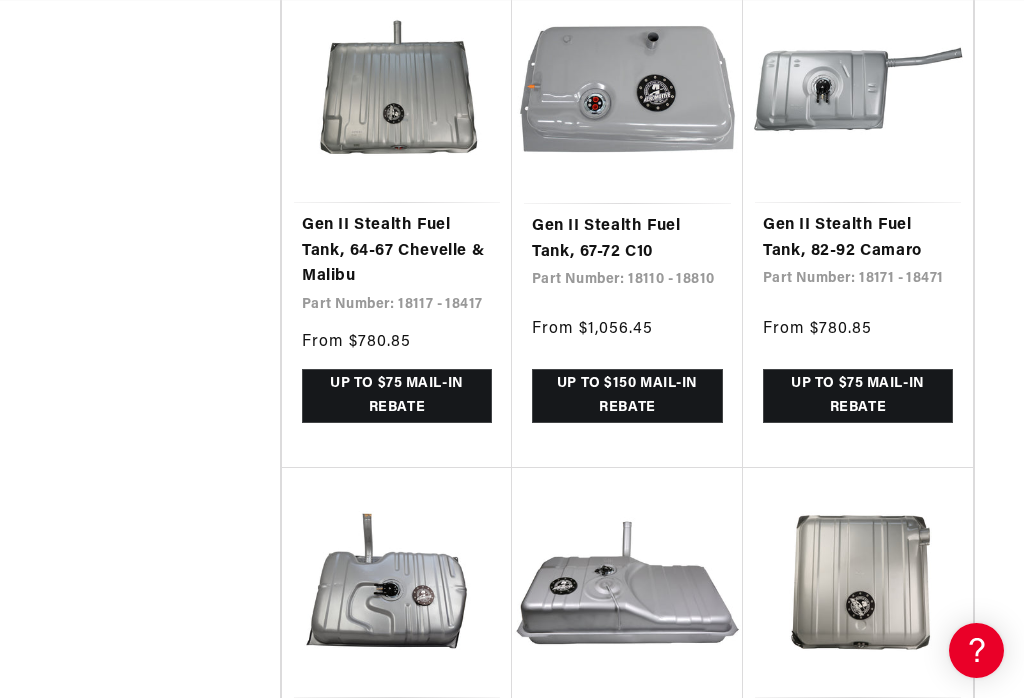click on "Gen II Stealth Fuel Tank, 64-67 Chevelle & Malibu" at bounding box center (397, 251) 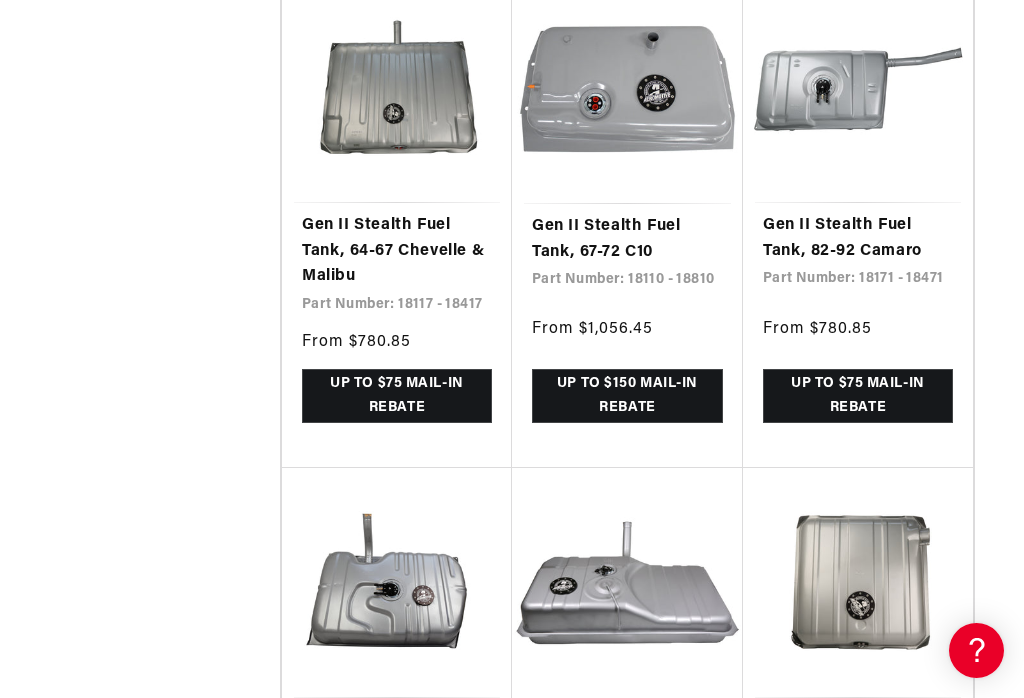 scroll, scrollTop: 1, scrollLeft: 0, axis: vertical 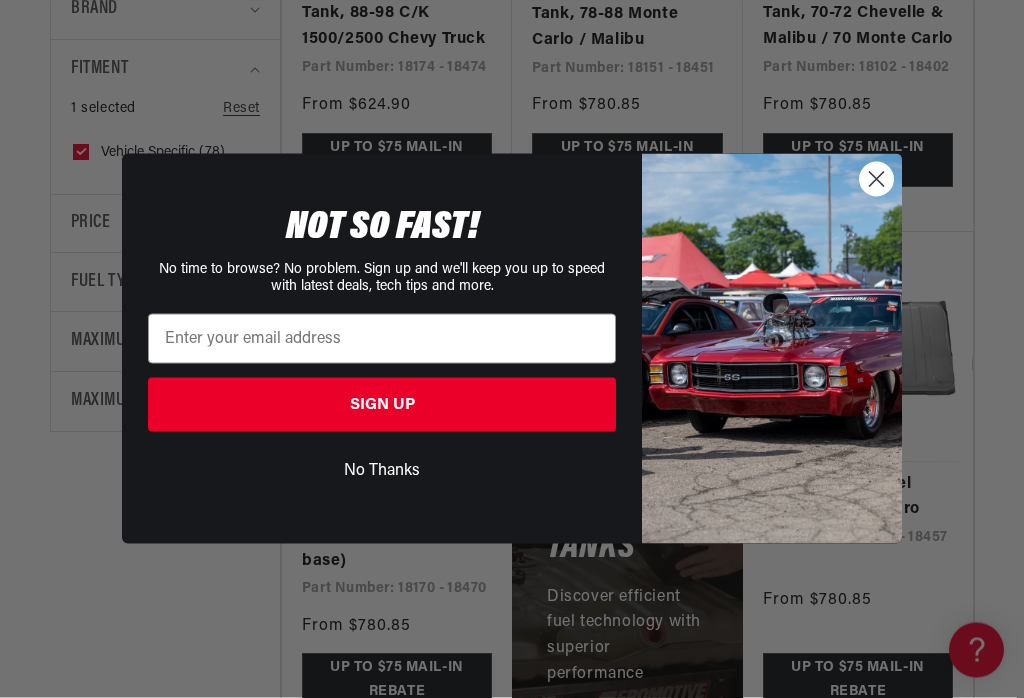 click 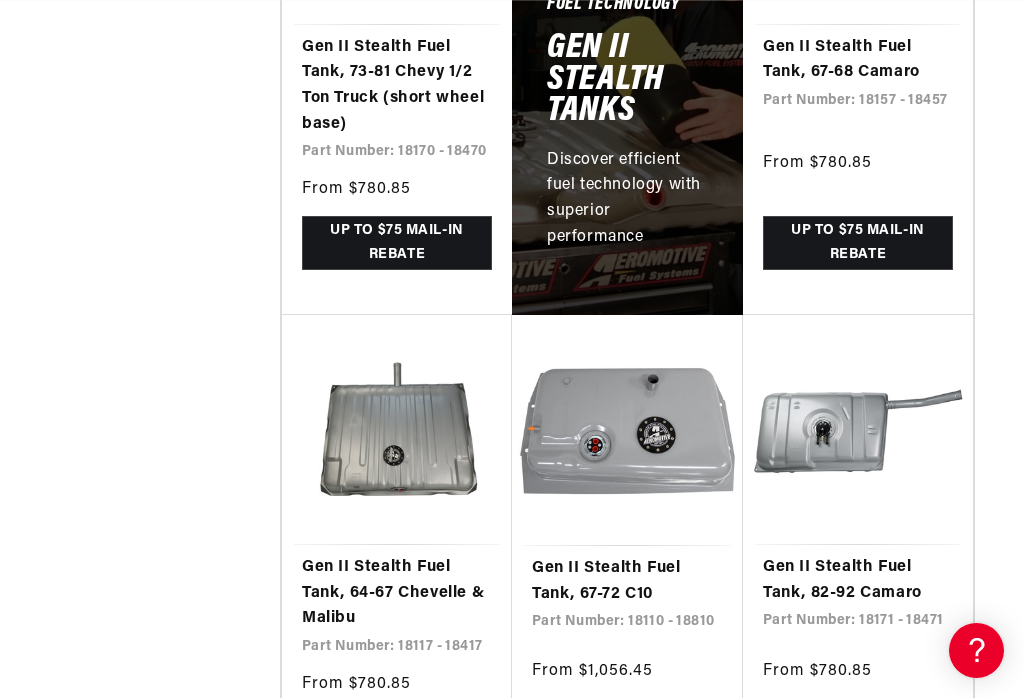 scroll, scrollTop: 1263, scrollLeft: 0, axis: vertical 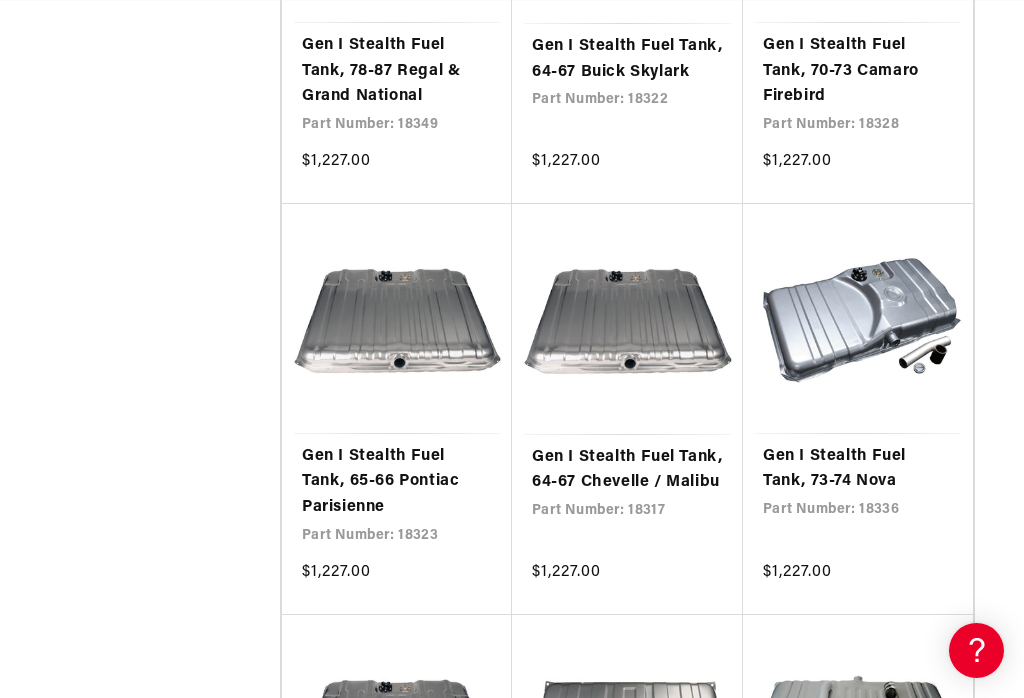 click on "Gen I Stealth Fuel Tank, 64-67 Chevelle / Malibu" at bounding box center (627, 470) 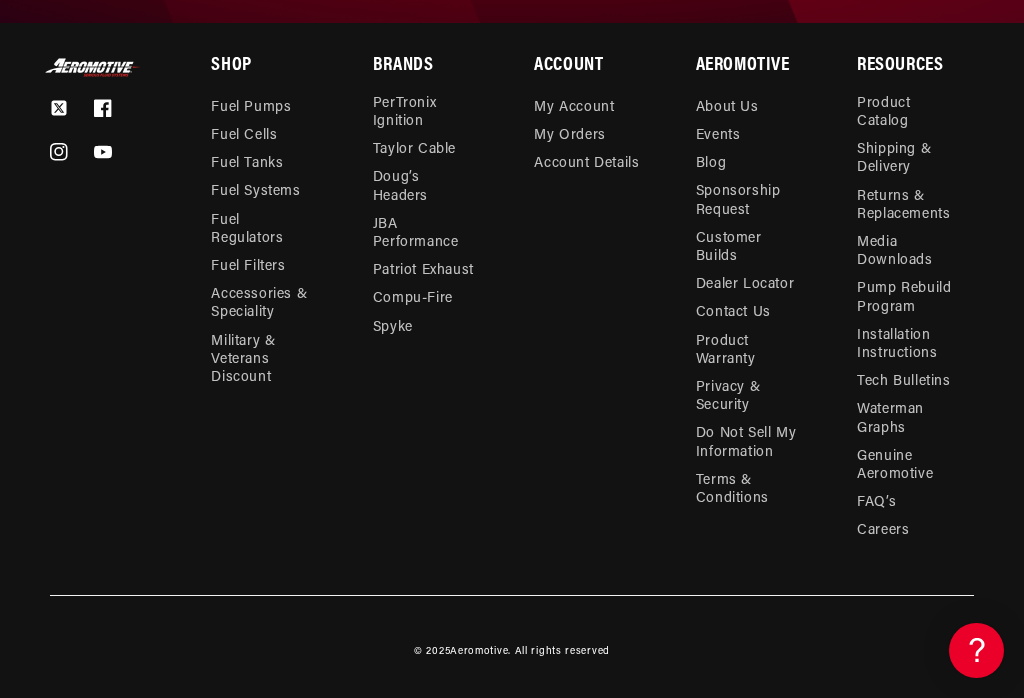 scroll, scrollTop: 0, scrollLeft: 791, axis: horizontal 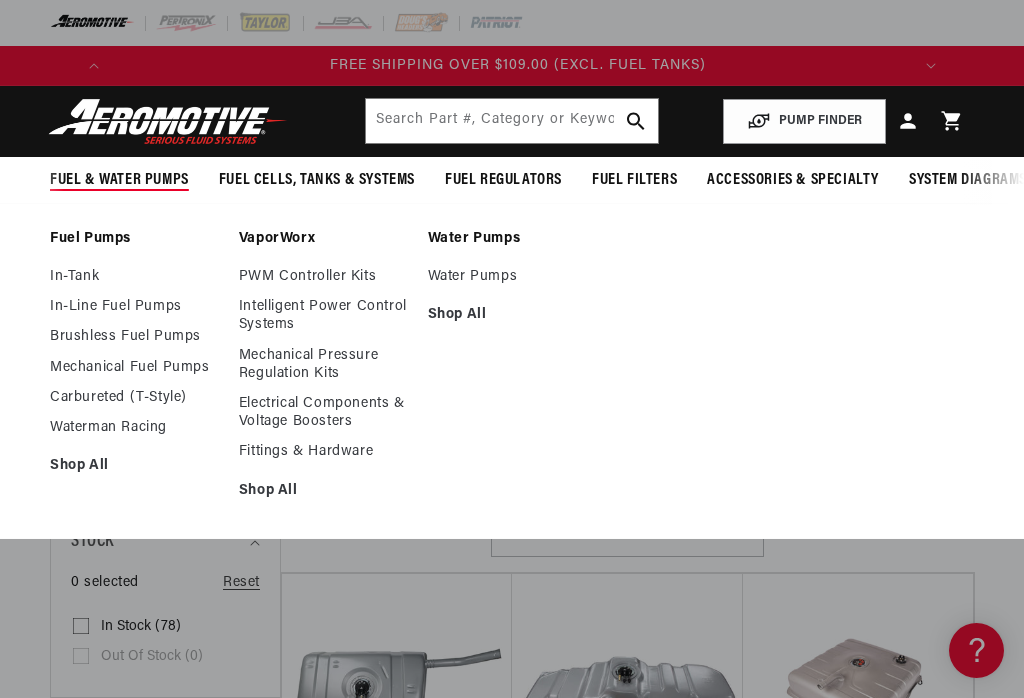 click on "In-Tank" at bounding box center [134, 277] 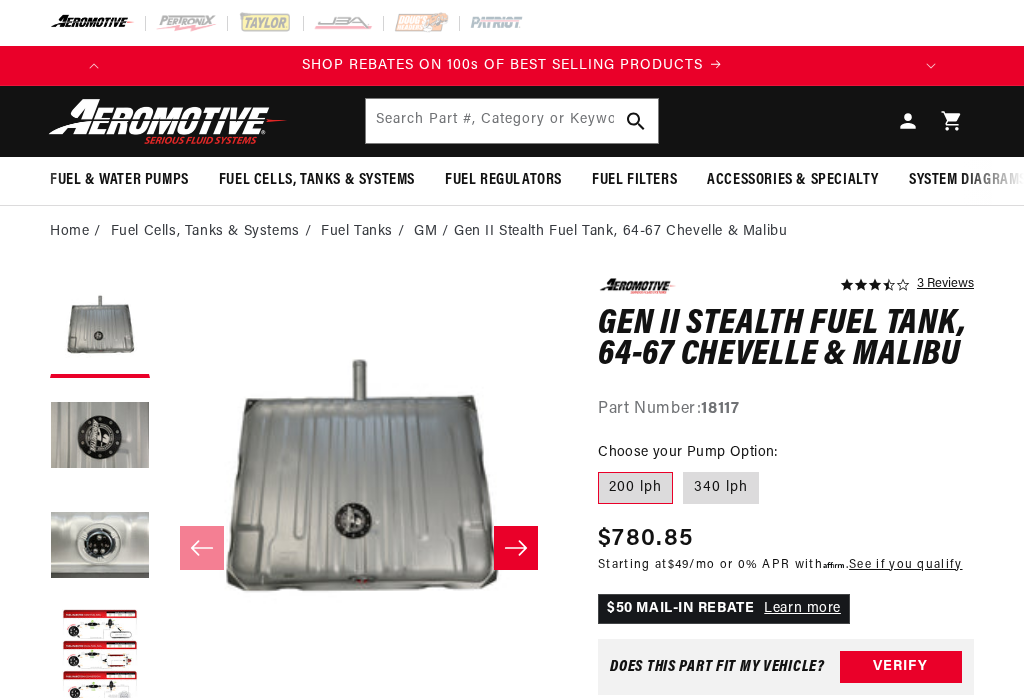 click on "Open media 1 in modal" at bounding box center (160, 676) 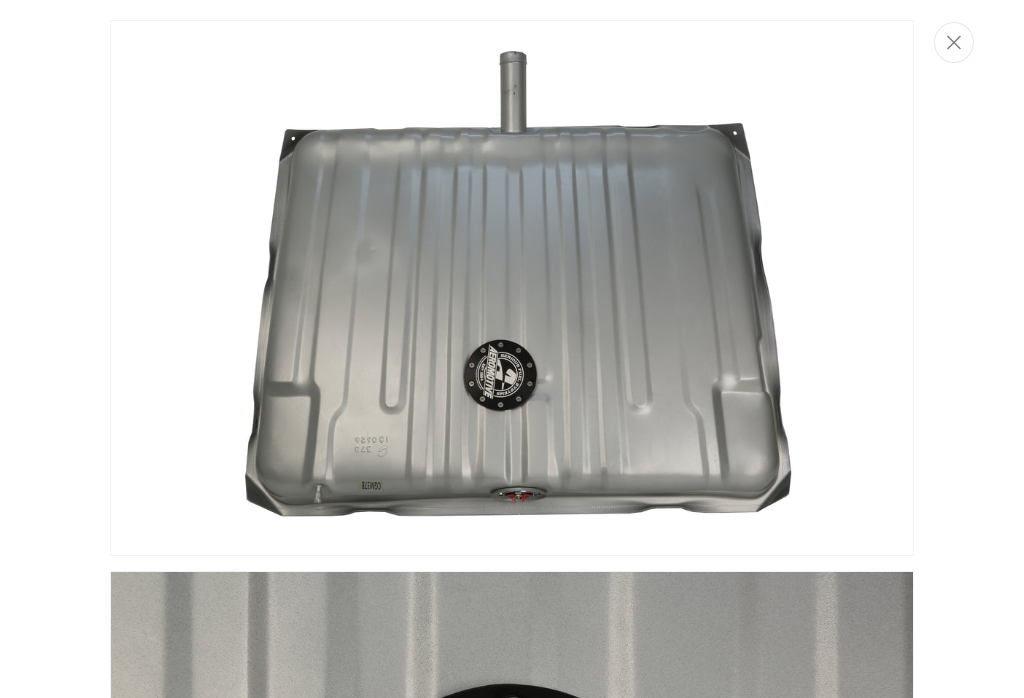 scroll, scrollTop: 0, scrollLeft: 0, axis: both 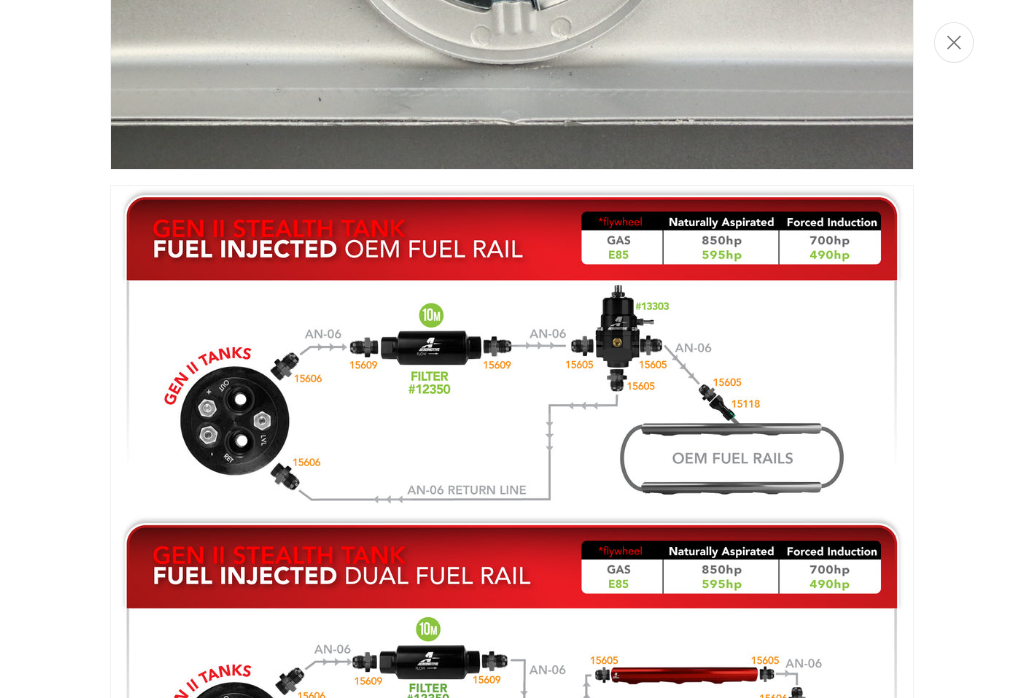 click at bounding box center [954, 42] 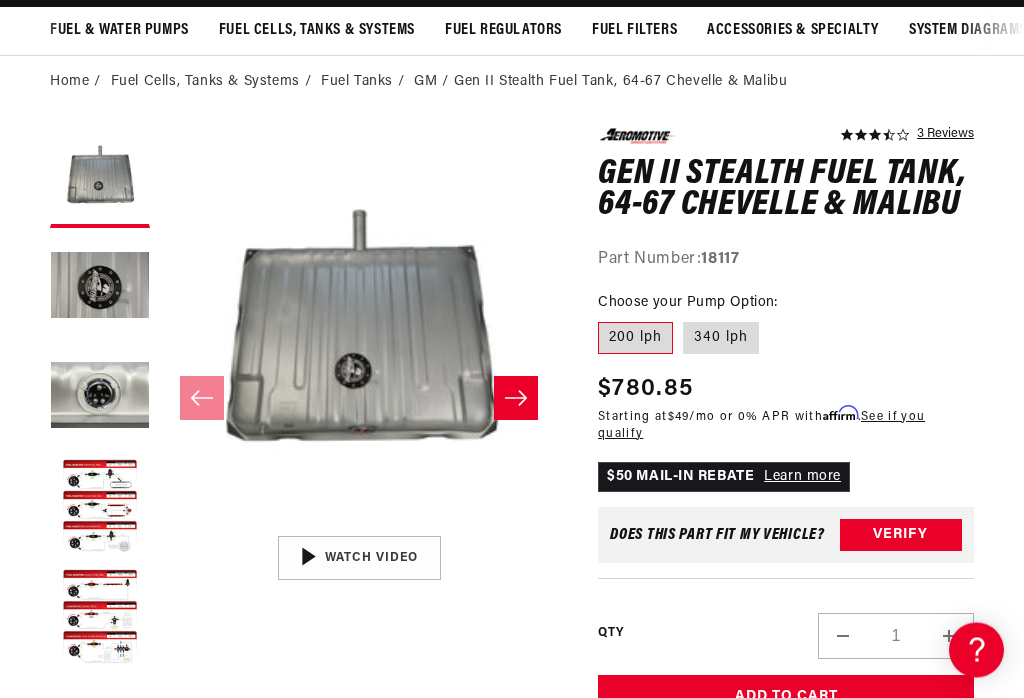 scroll, scrollTop: 150, scrollLeft: 0, axis: vertical 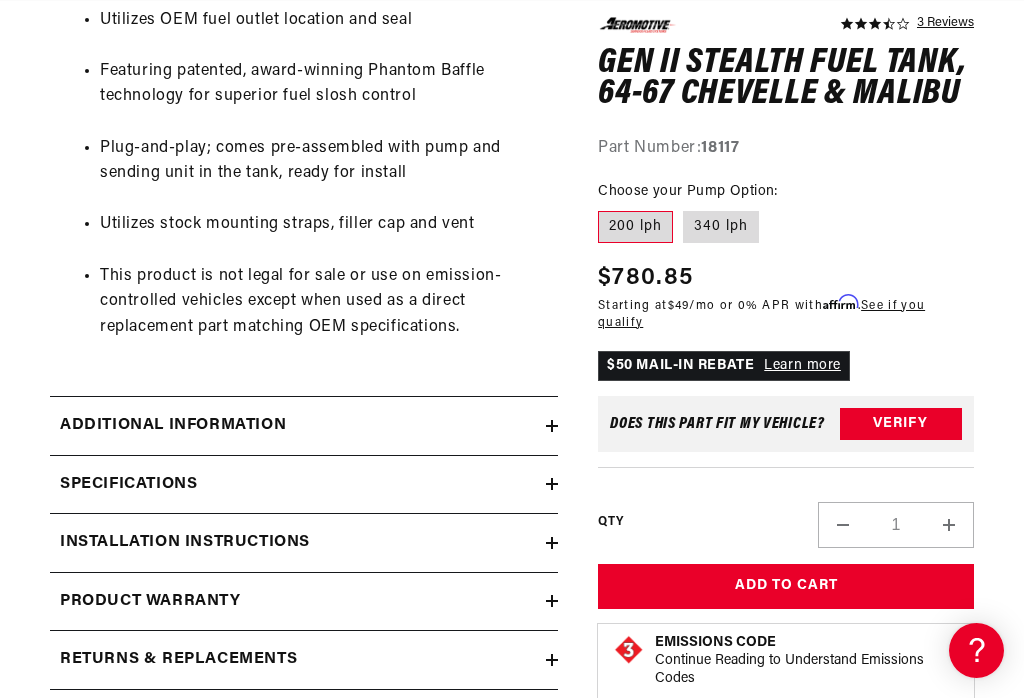 click on "Additional information" at bounding box center [173, 426] 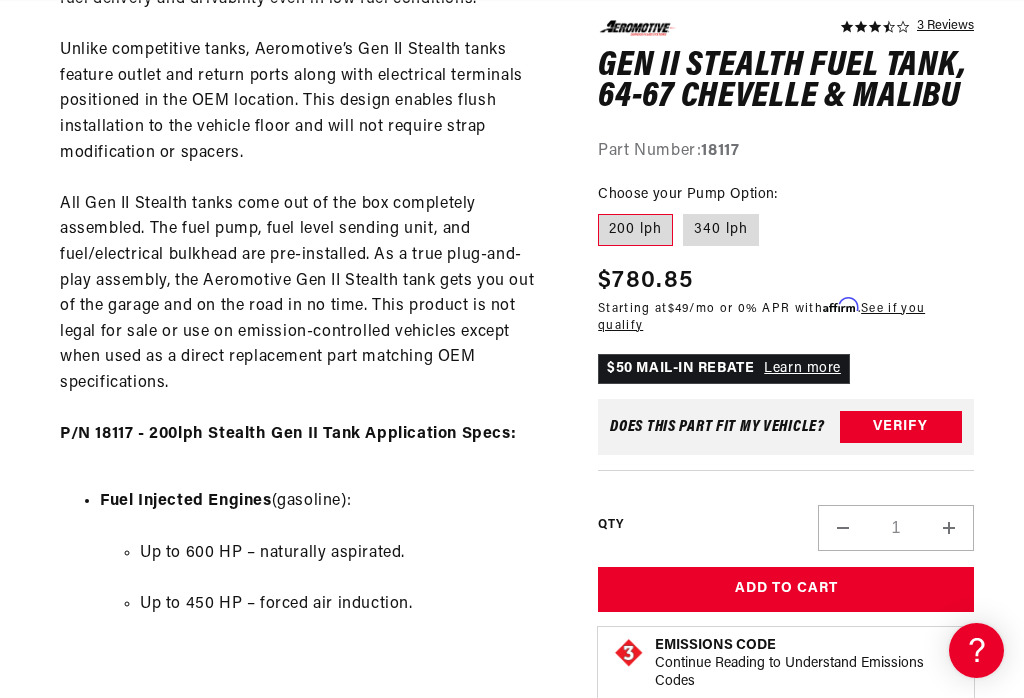 scroll, scrollTop: 0, scrollLeft: 791, axis: horizontal 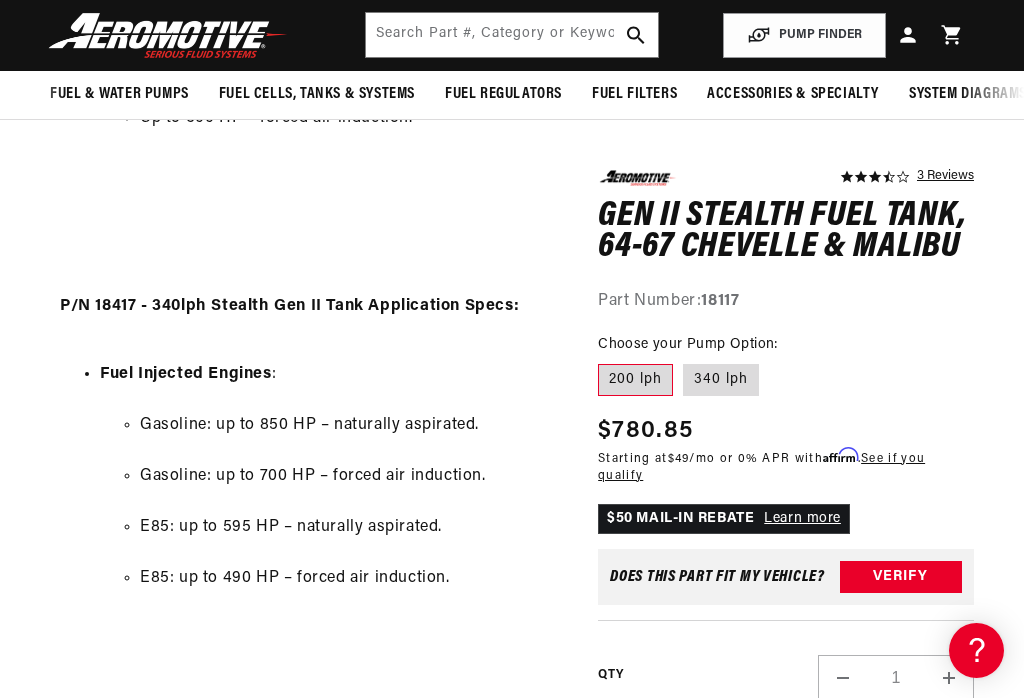 click on "340 lph" at bounding box center [721, 380] 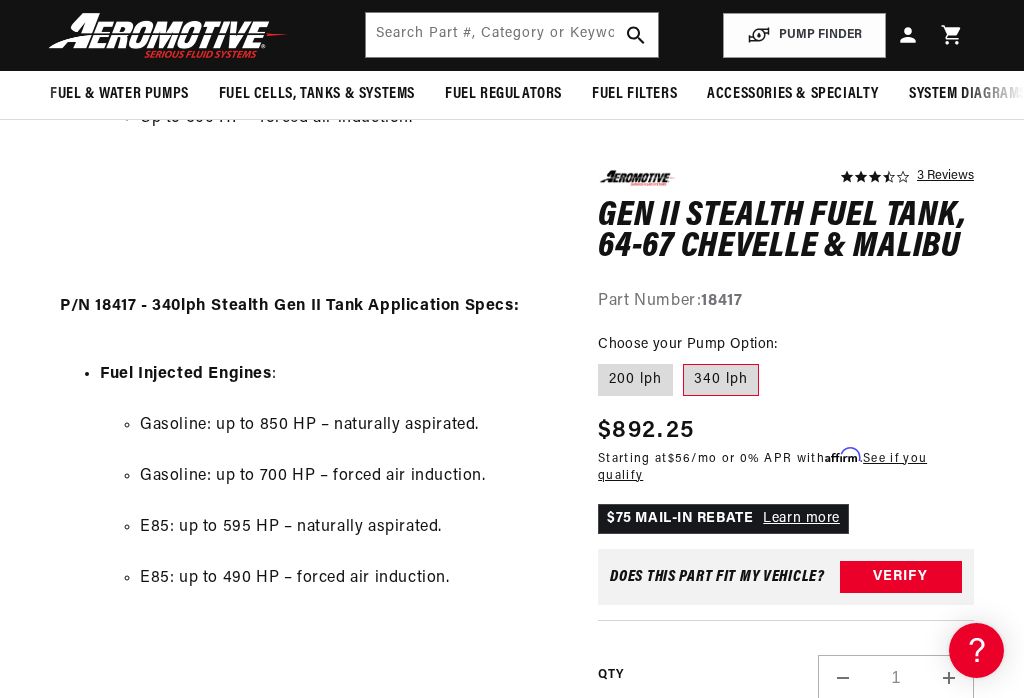 scroll, scrollTop: 0, scrollLeft: 335, axis: horizontal 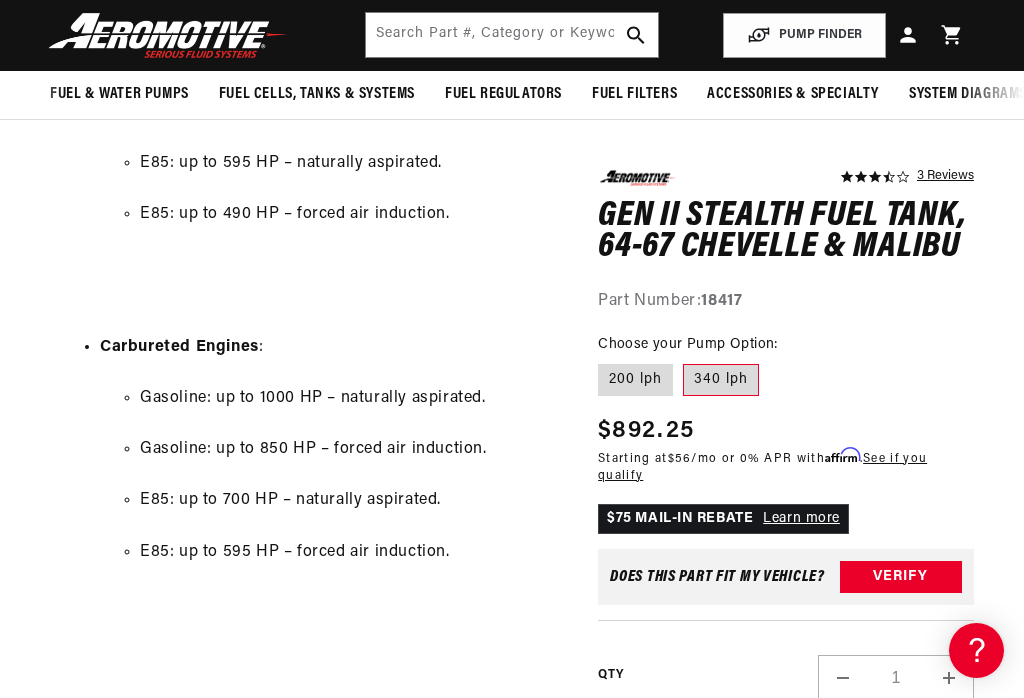 click on "200 lph" at bounding box center [635, 380] 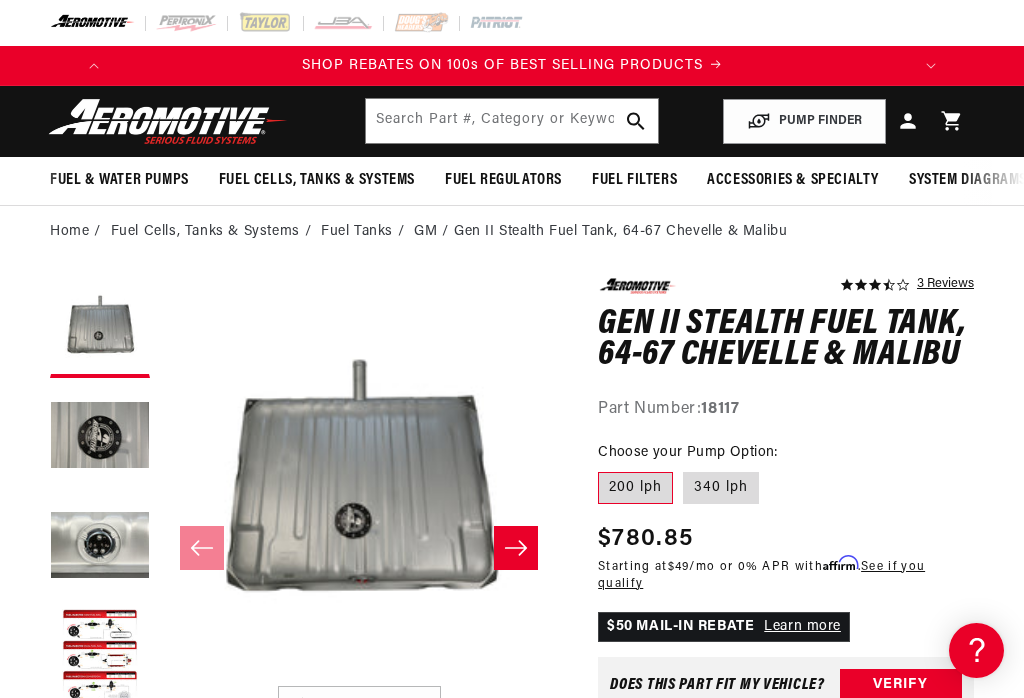 click at bounding box center [100, 328] 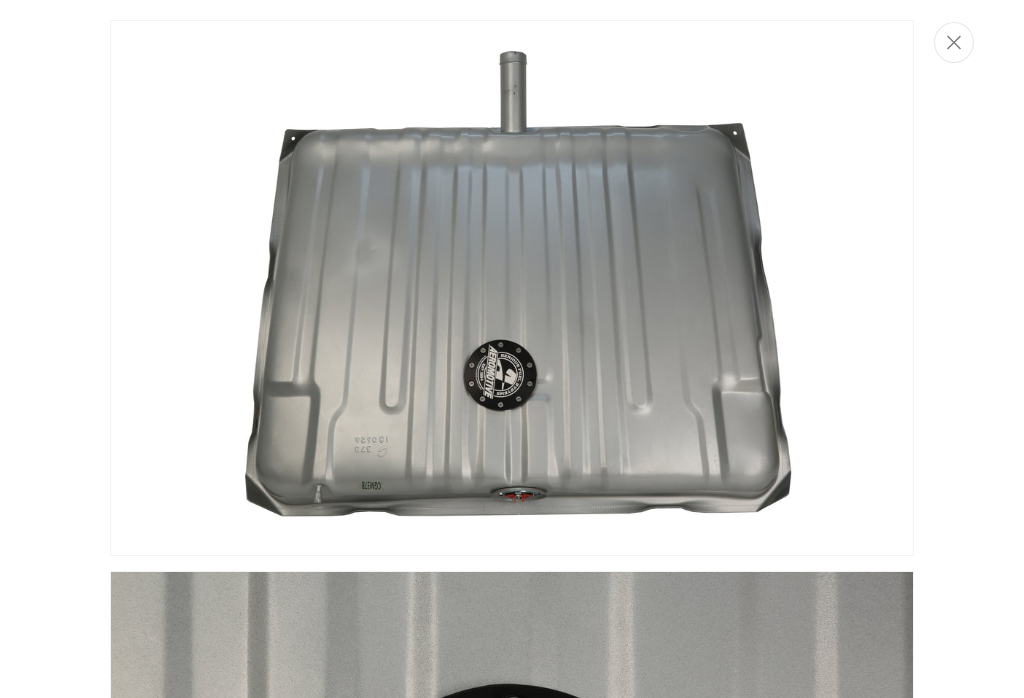 click 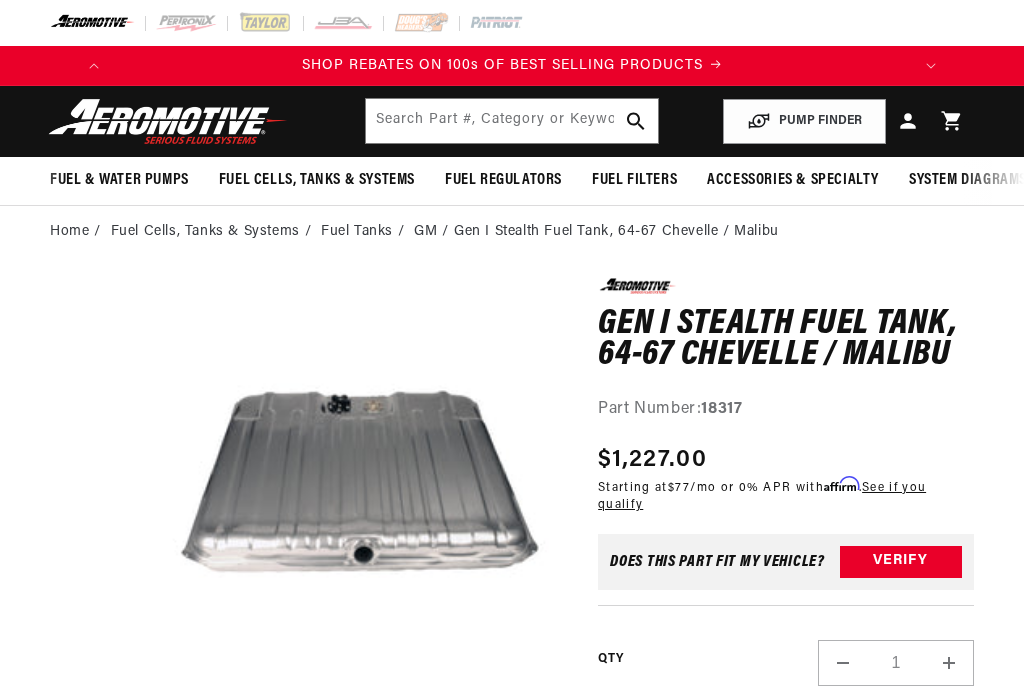 scroll, scrollTop: 0, scrollLeft: 0, axis: both 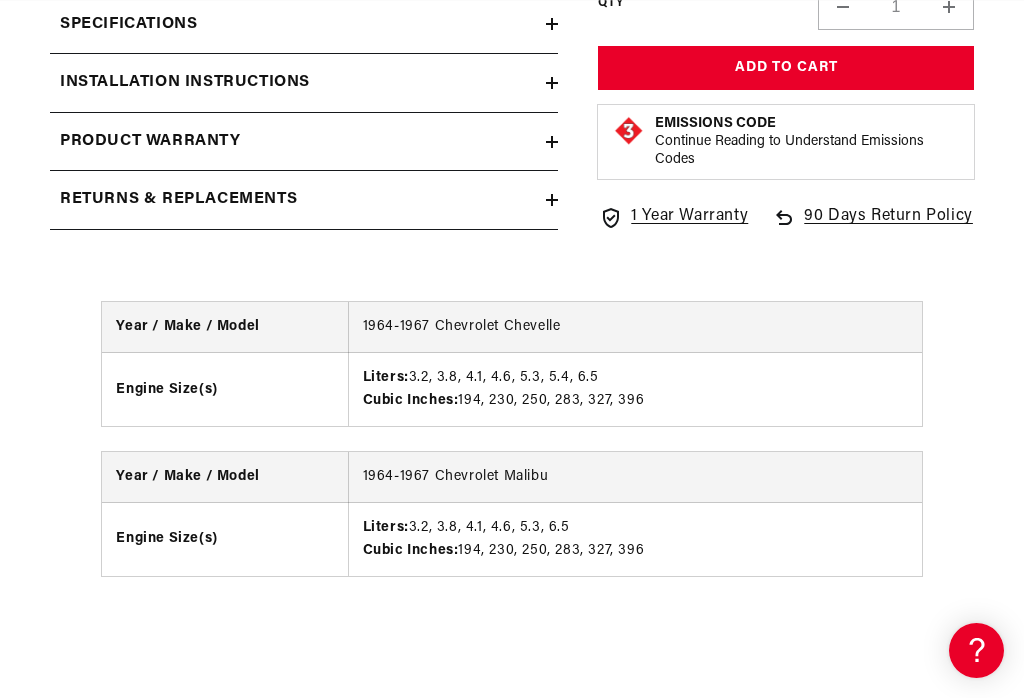 click on "Returns & replacements" at bounding box center [178, 200] 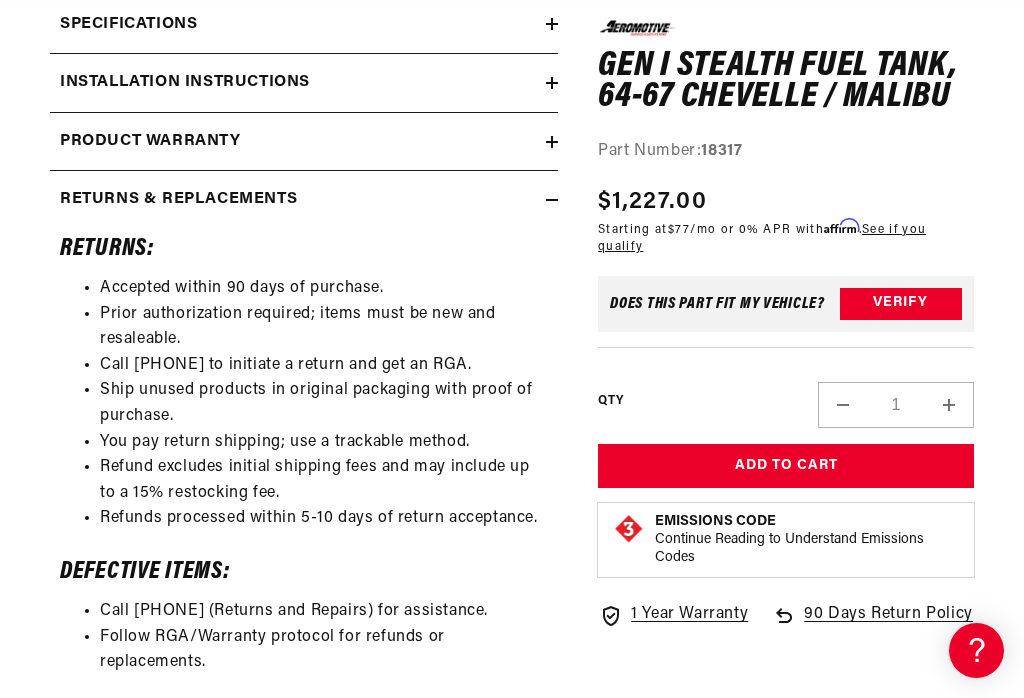 scroll, scrollTop: 0, scrollLeft: 0, axis: both 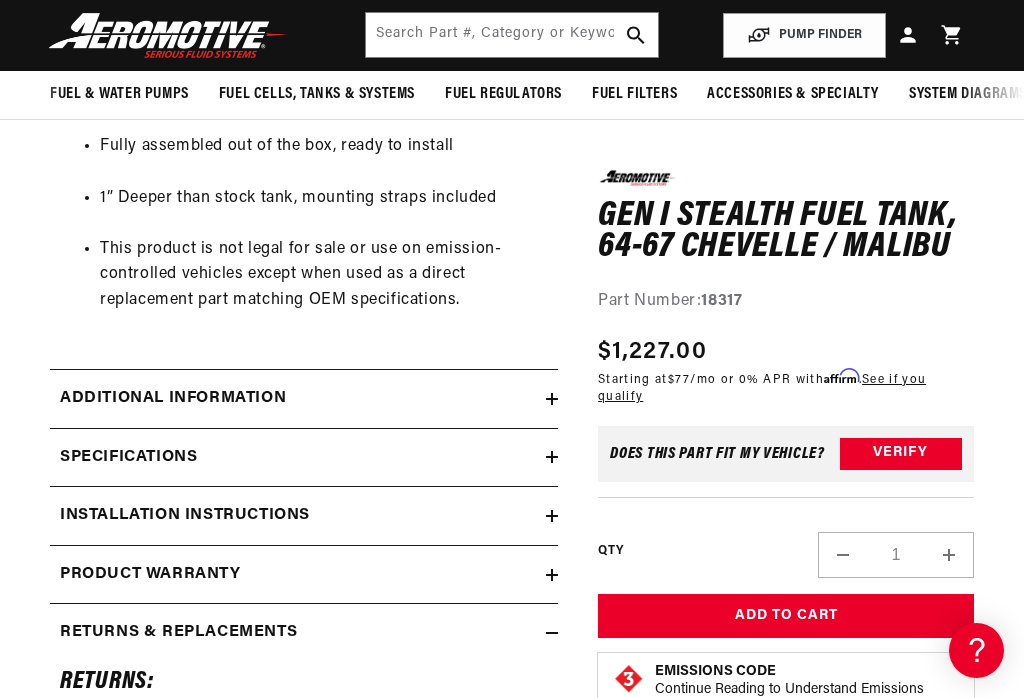 click on "Product warranty" at bounding box center [150, 575] 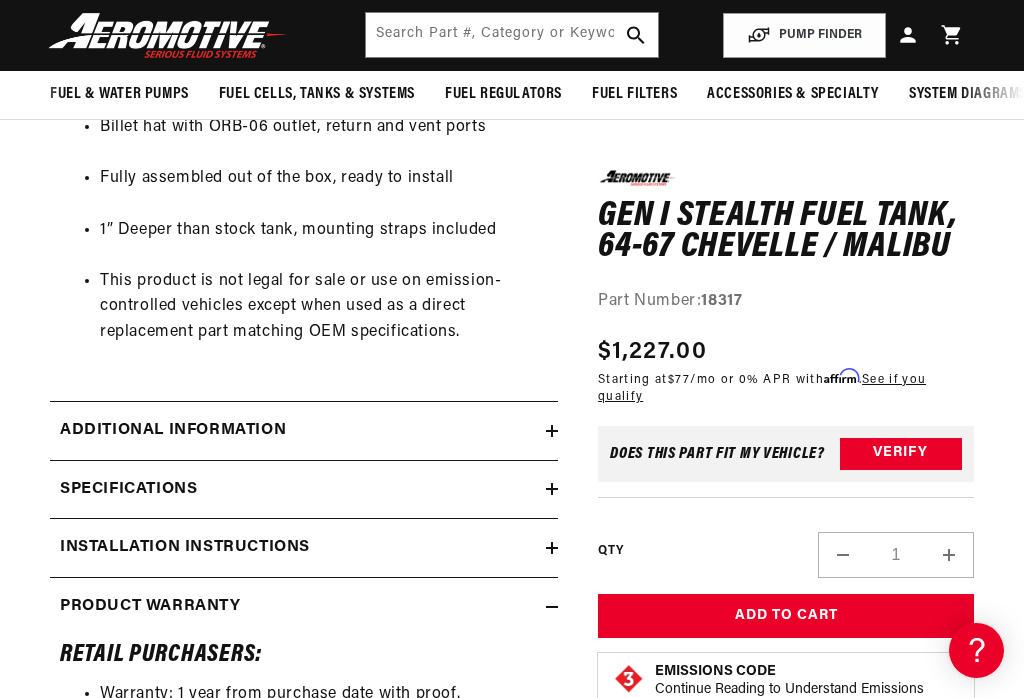 click on "Specifications" at bounding box center [128, 490] 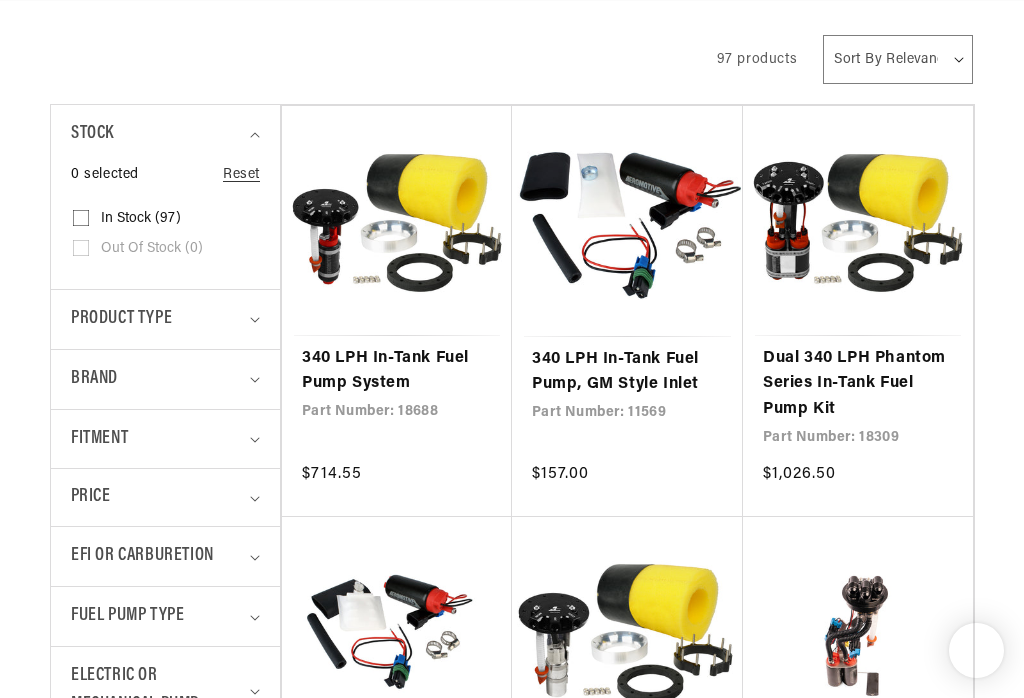 scroll, scrollTop: 410, scrollLeft: 0, axis: vertical 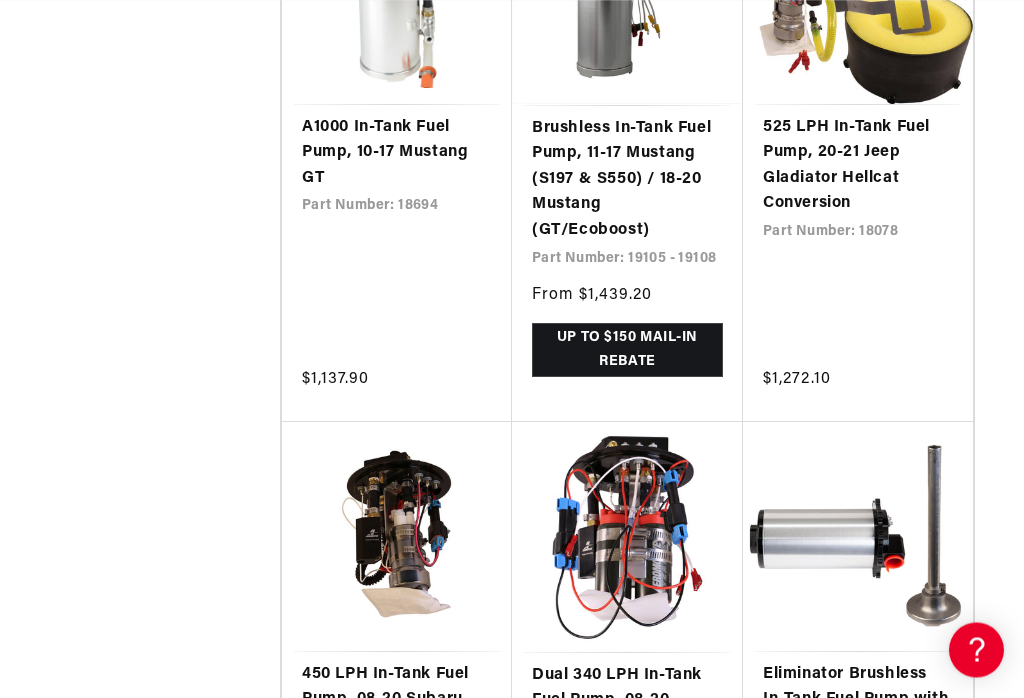 click on "Stock
0 selected
Reset
Stock
In stock (97)
In stock (97 products)
Out of stock (0)
Brand" at bounding box center [512, -2919] 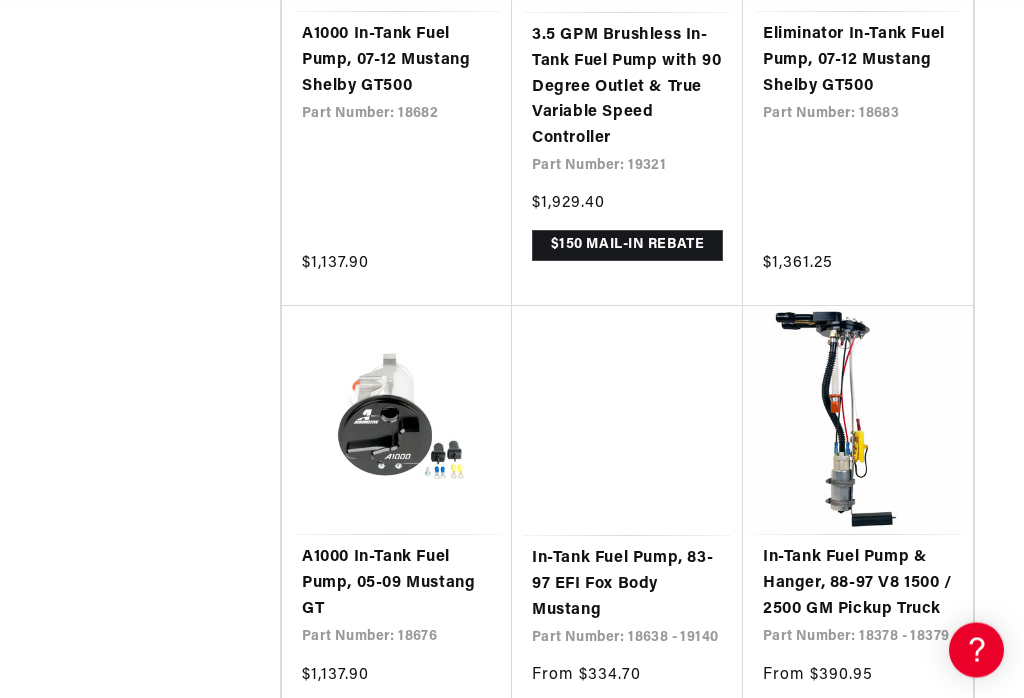 scroll, scrollTop: 10919, scrollLeft: 0, axis: vertical 